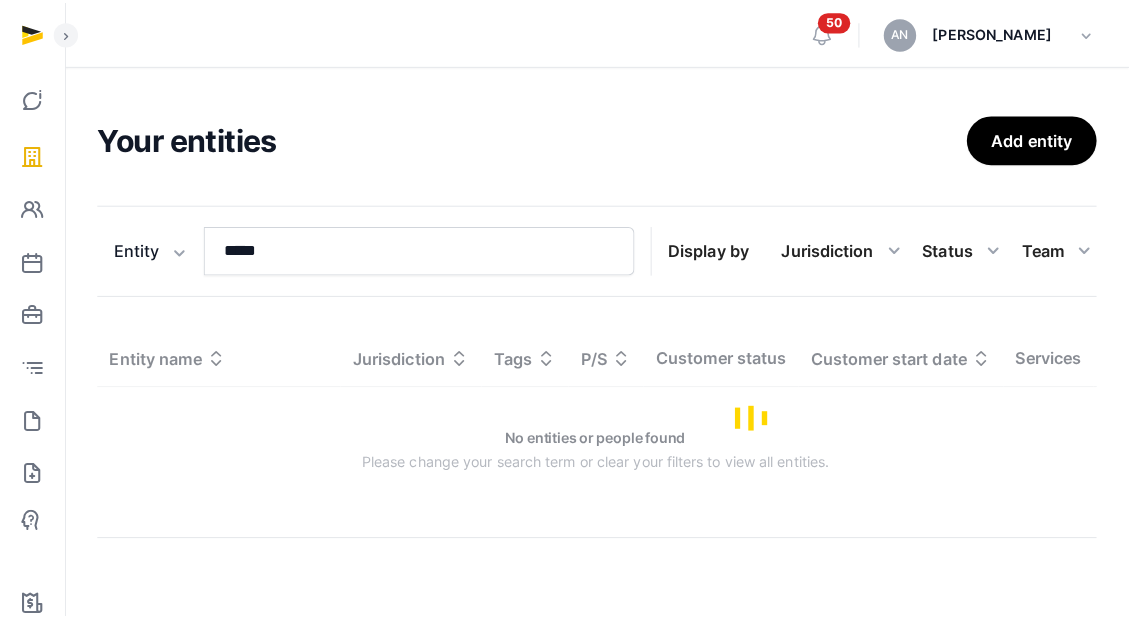 scroll, scrollTop: 0, scrollLeft: 0, axis: both 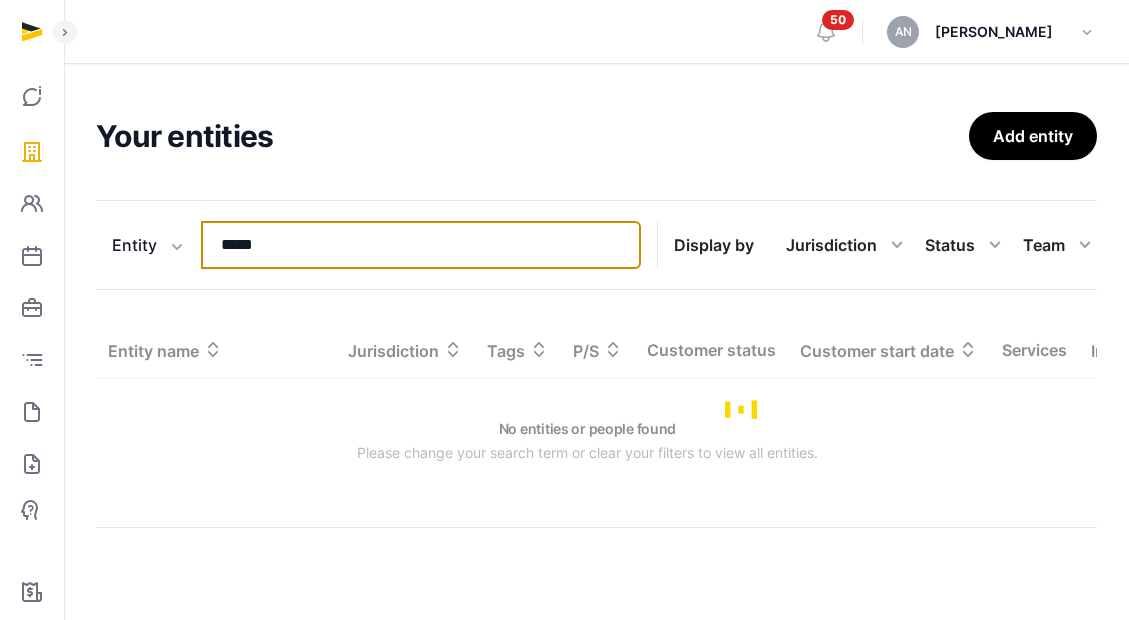 click on "*****" at bounding box center [421, 245] 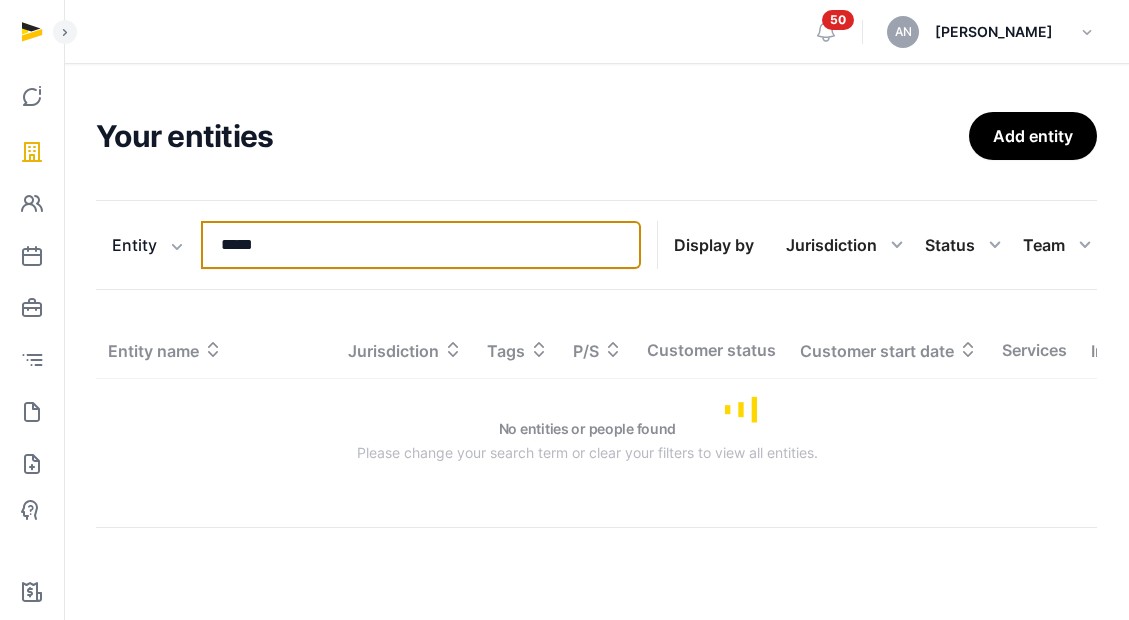 click on "*****" at bounding box center [421, 245] 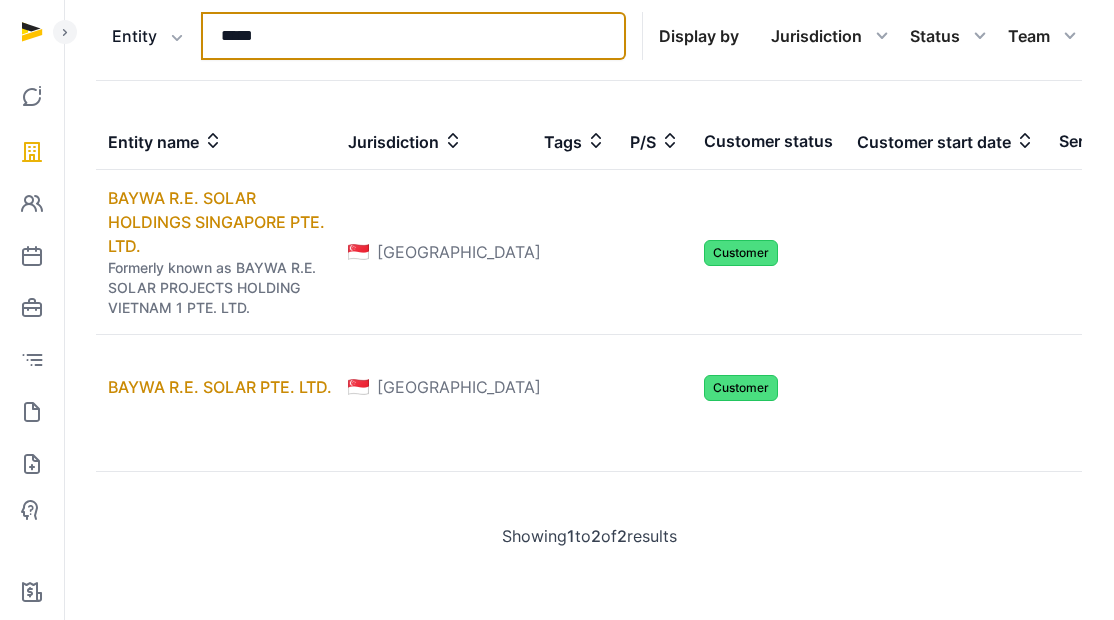 scroll, scrollTop: 272, scrollLeft: 0, axis: vertical 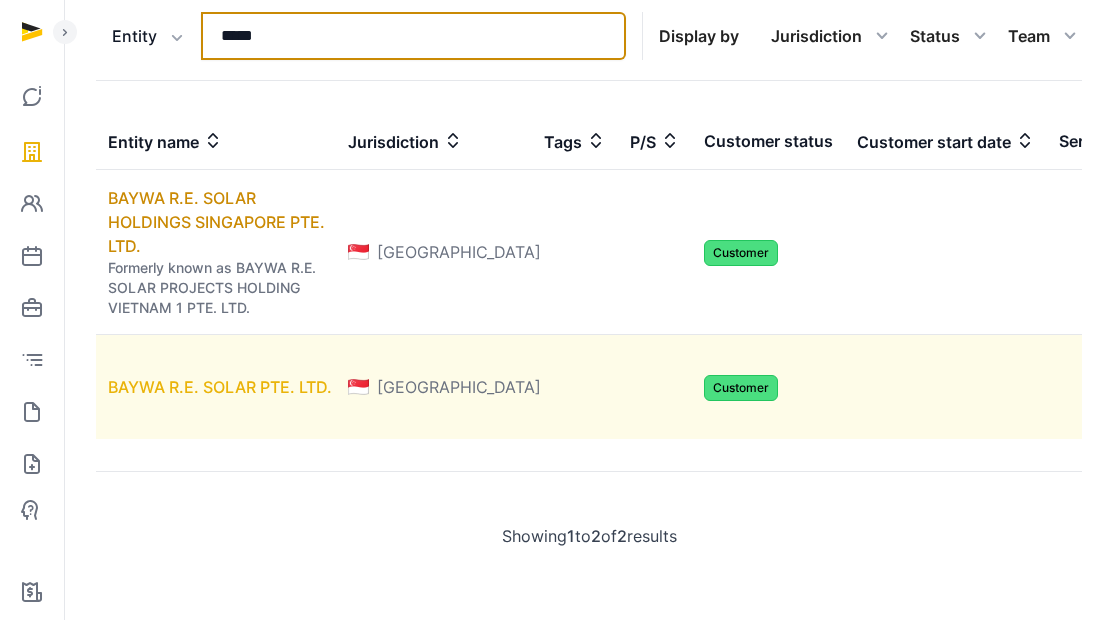 type on "*****" 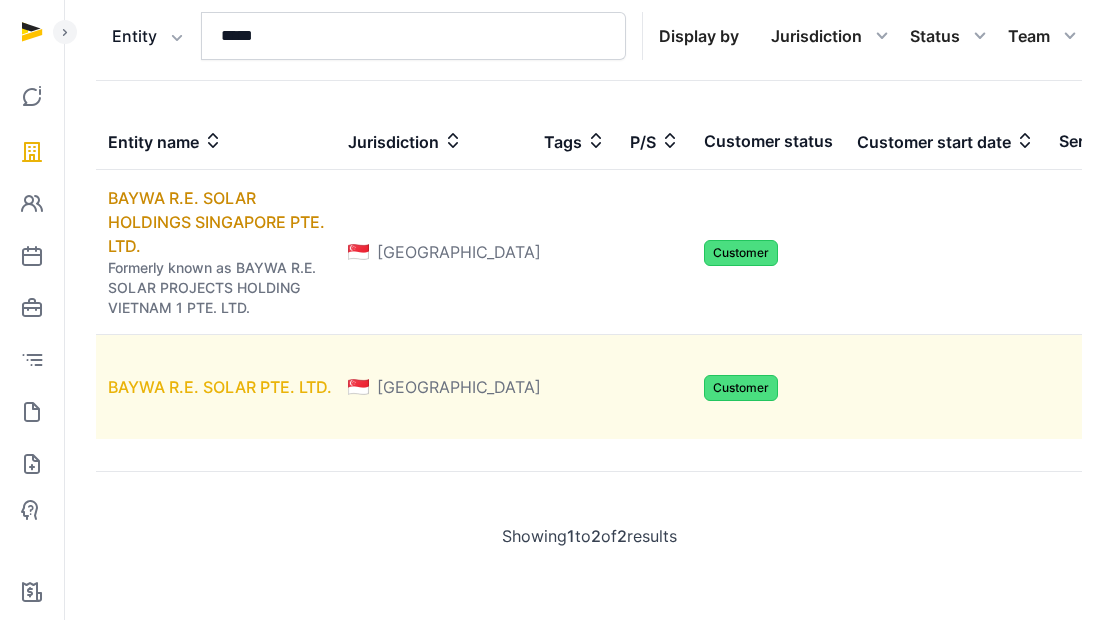 click on "BAYWA R.E. SOLAR PTE. LTD." at bounding box center [220, 387] 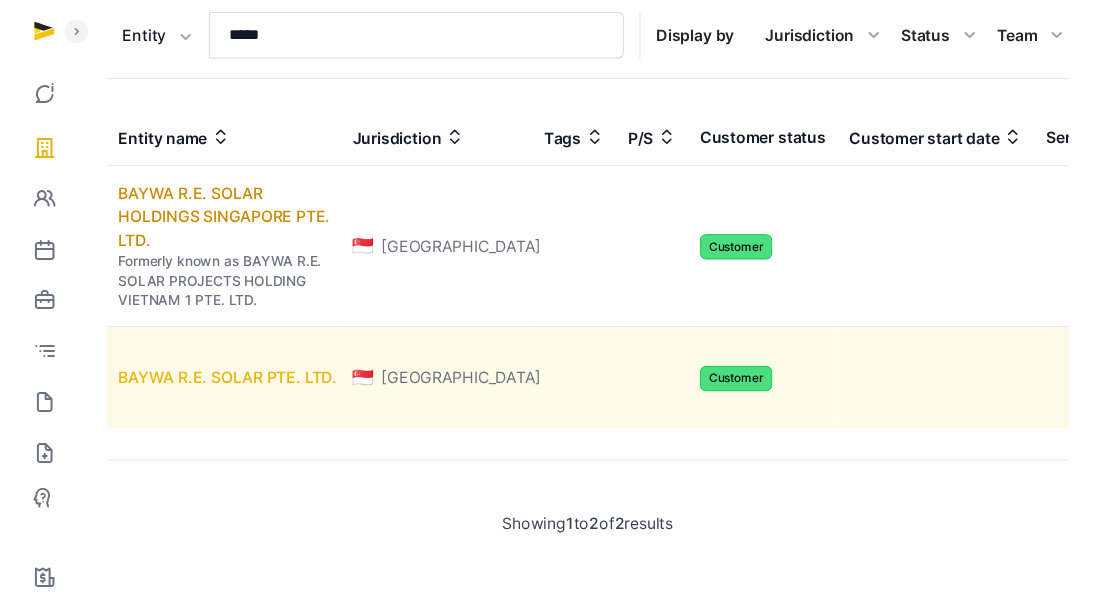scroll, scrollTop: 0, scrollLeft: 0, axis: both 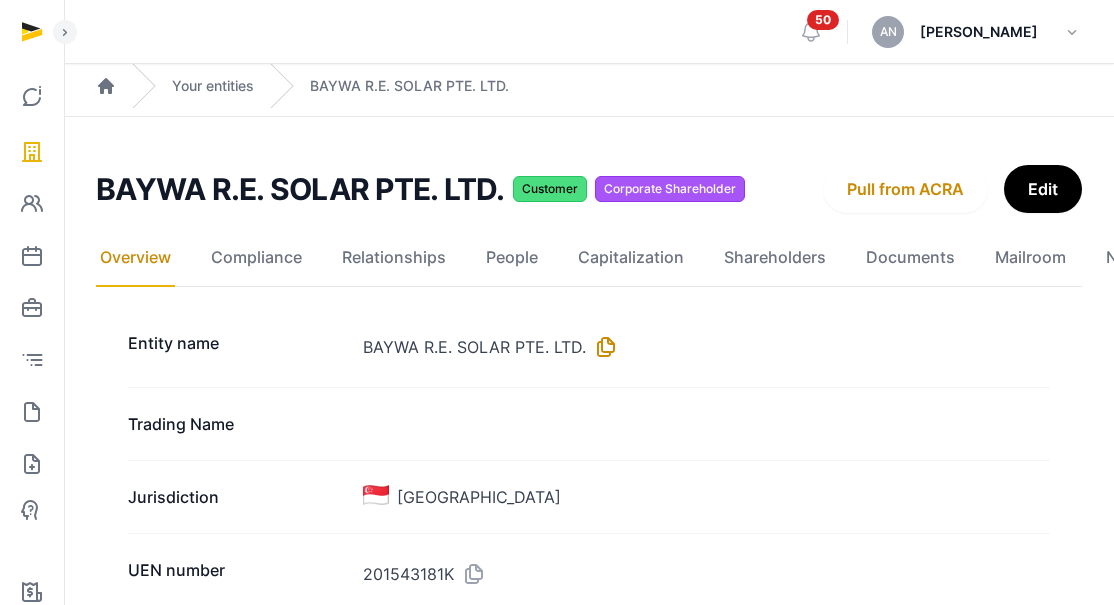click at bounding box center (602, 347) 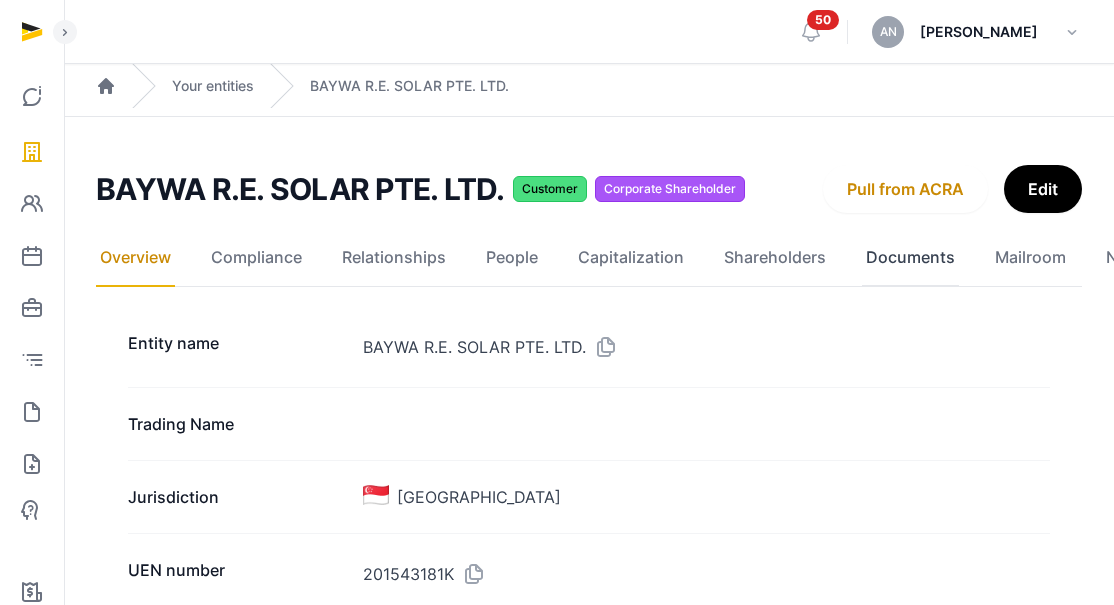 click on "Documents" 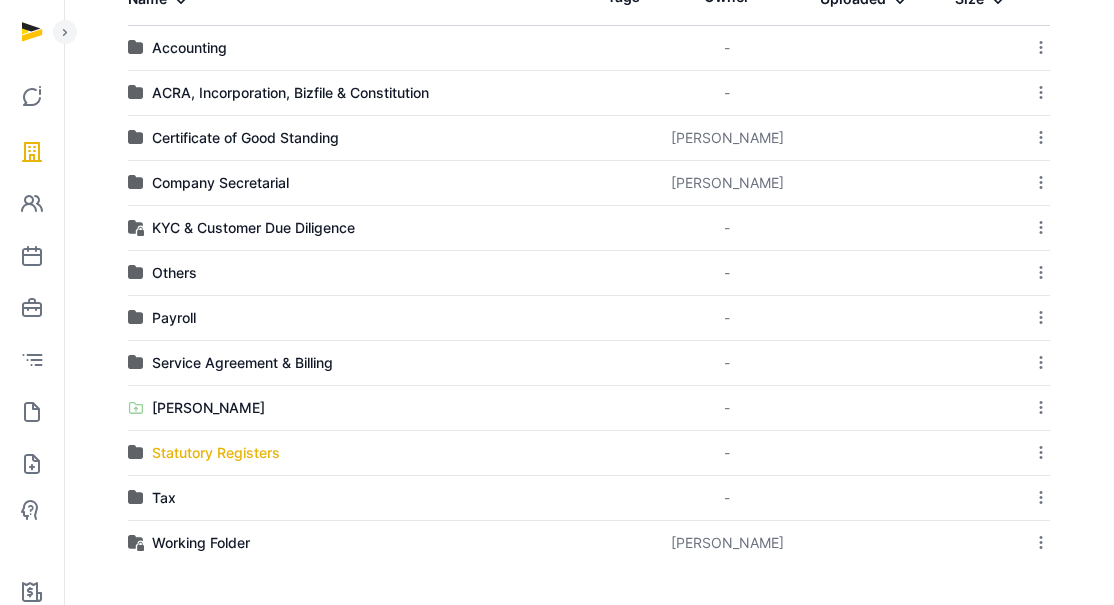 click on "Statutory Registers" at bounding box center [216, 453] 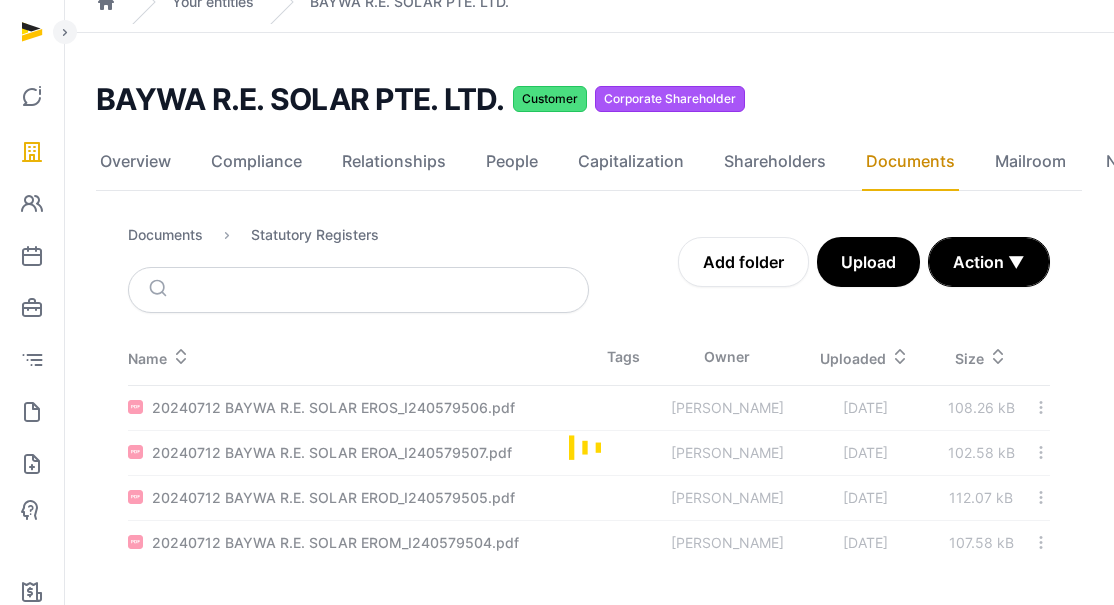 scroll, scrollTop: 84, scrollLeft: 0, axis: vertical 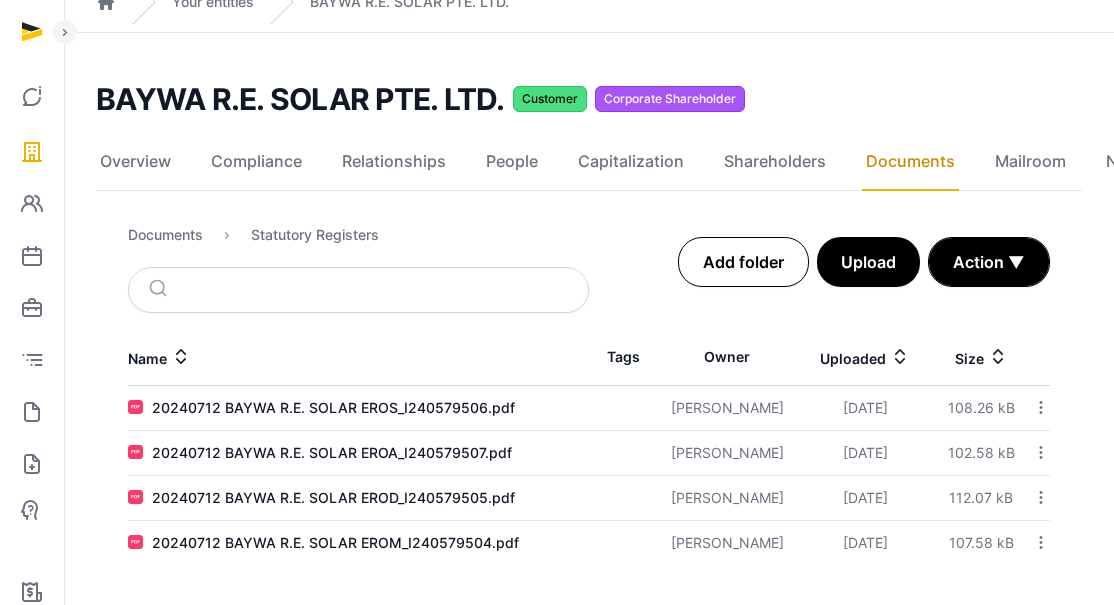click on "Add folder" at bounding box center [743, 262] 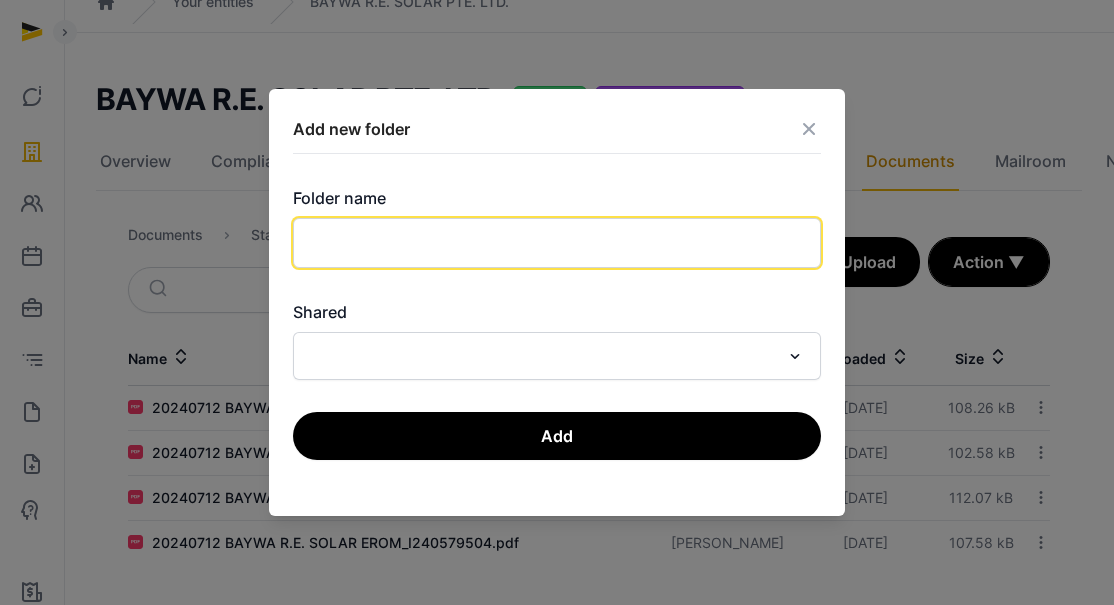 click 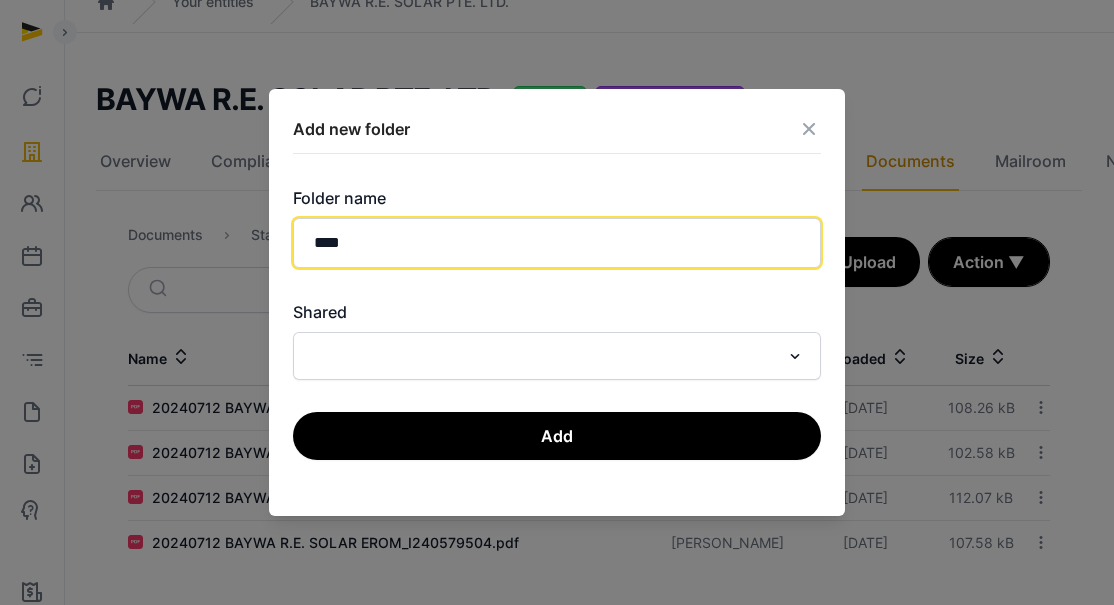 type on "****" 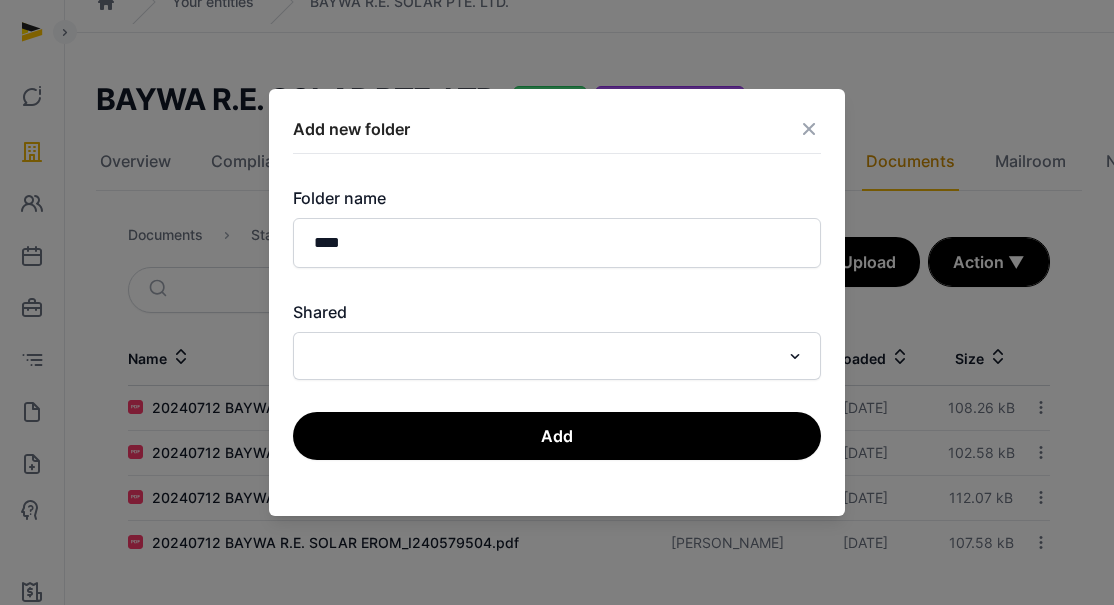 click on "Add new folder Folder name **** Shared Loading... Add" at bounding box center (557, 302) 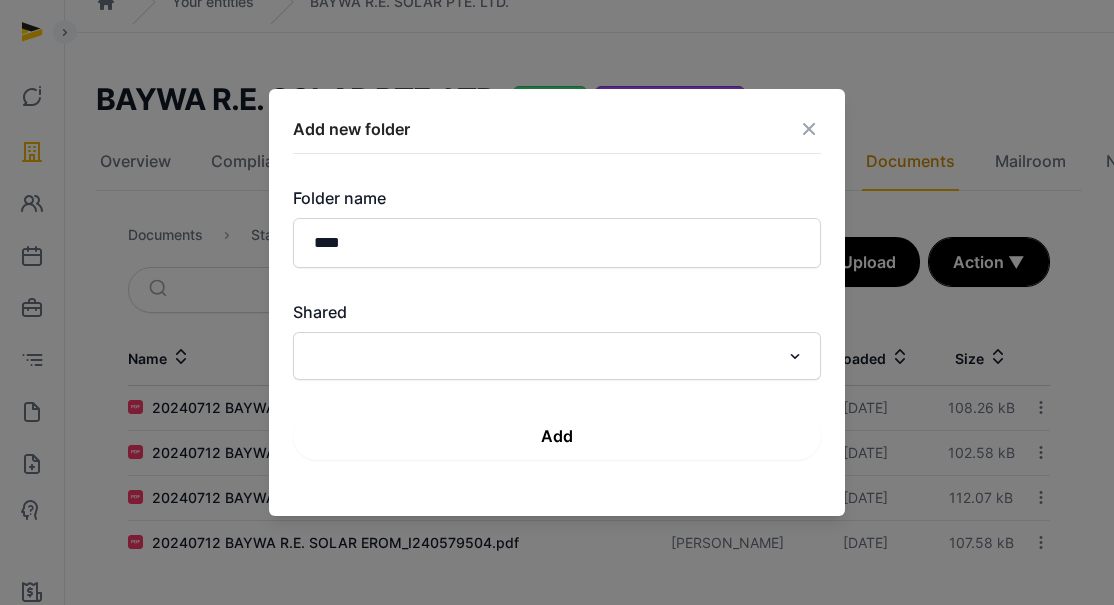 click on "Add" at bounding box center [557, 436] 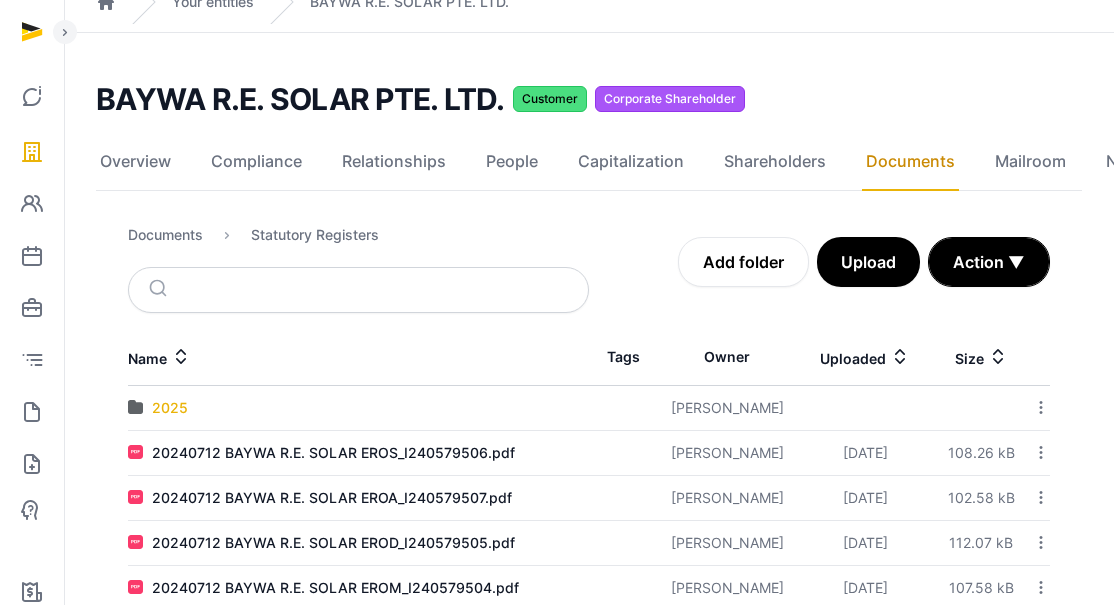 click on "2025" at bounding box center [170, 408] 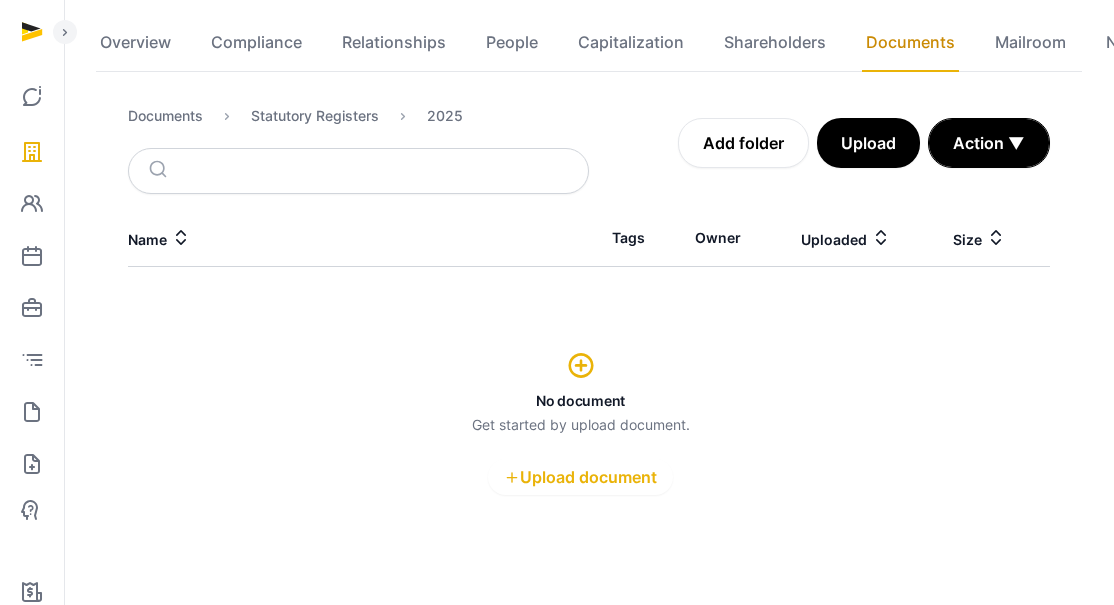 scroll, scrollTop: 213, scrollLeft: 0, axis: vertical 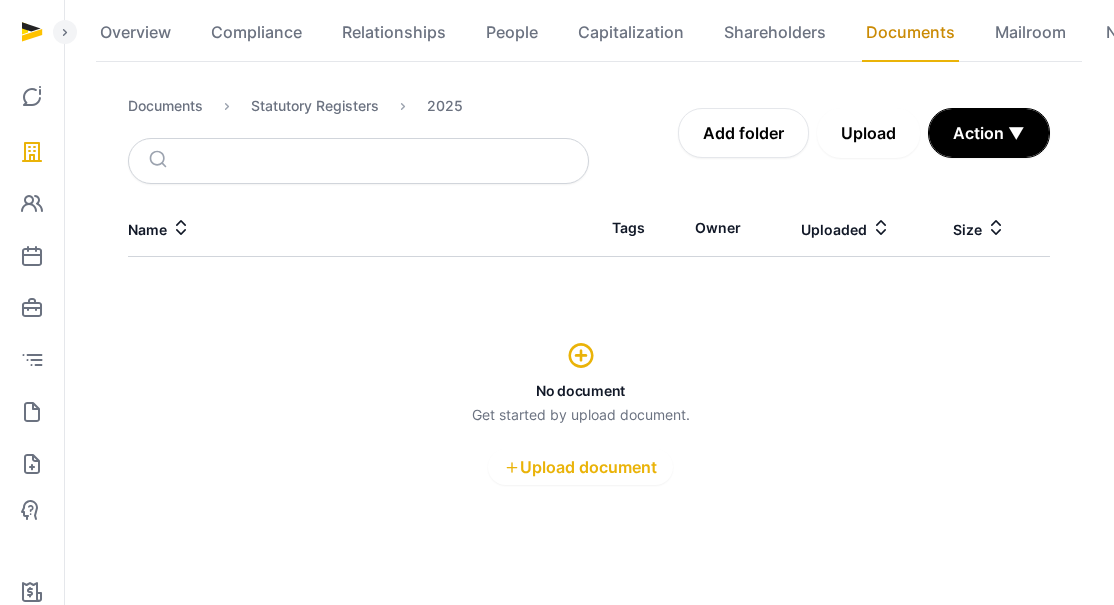 click on "Upload" at bounding box center (868, 133) 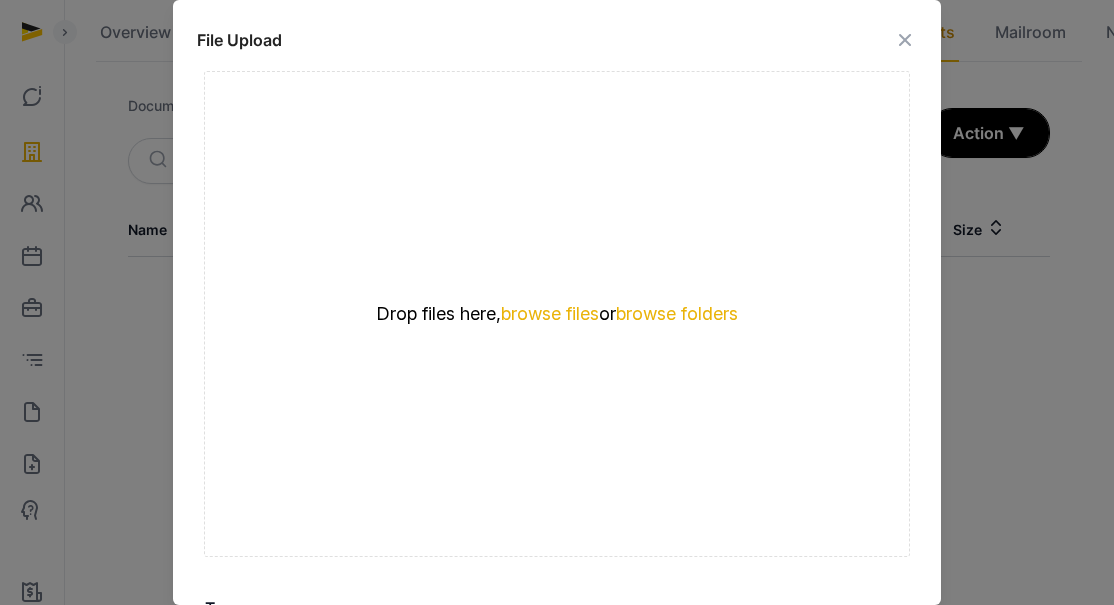 type 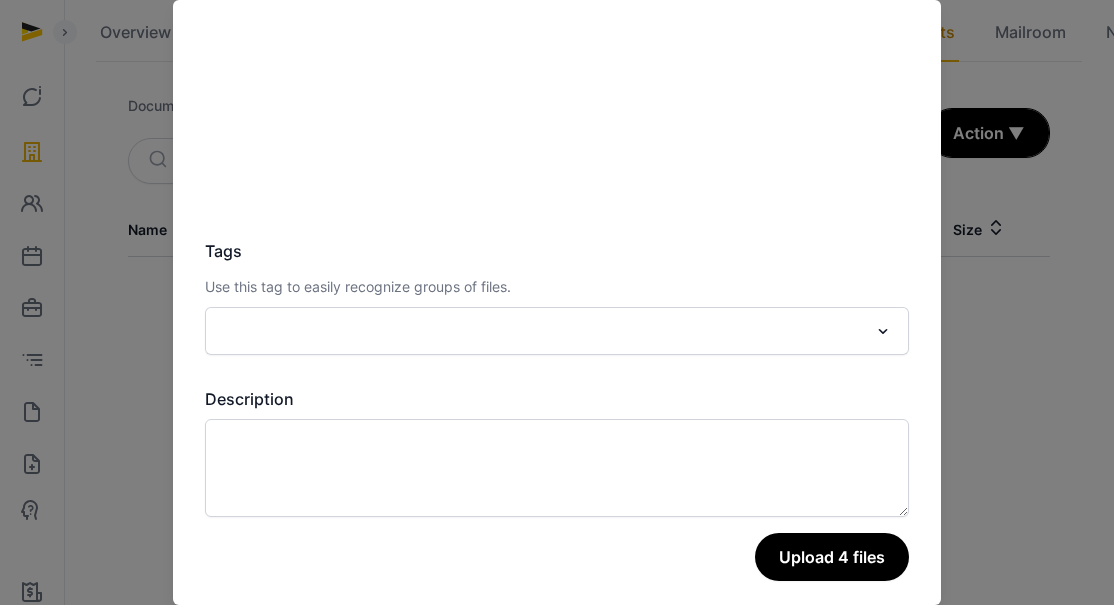 scroll, scrollTop: 358, scrollLeft: 0, axis: vertical 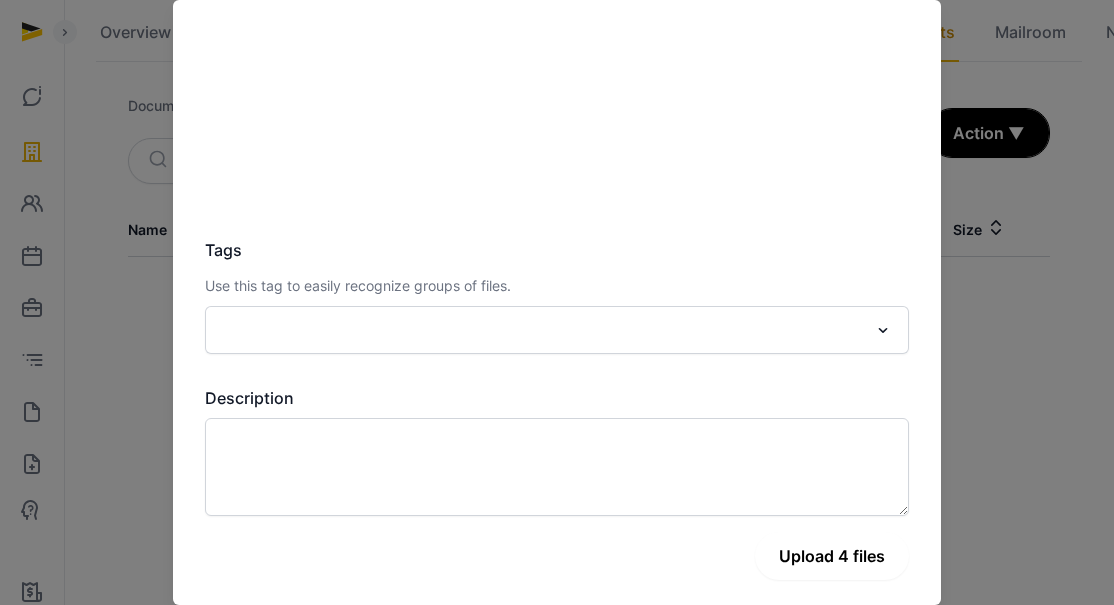 click on "Upload 4 files" at bounding box center (832, 556) 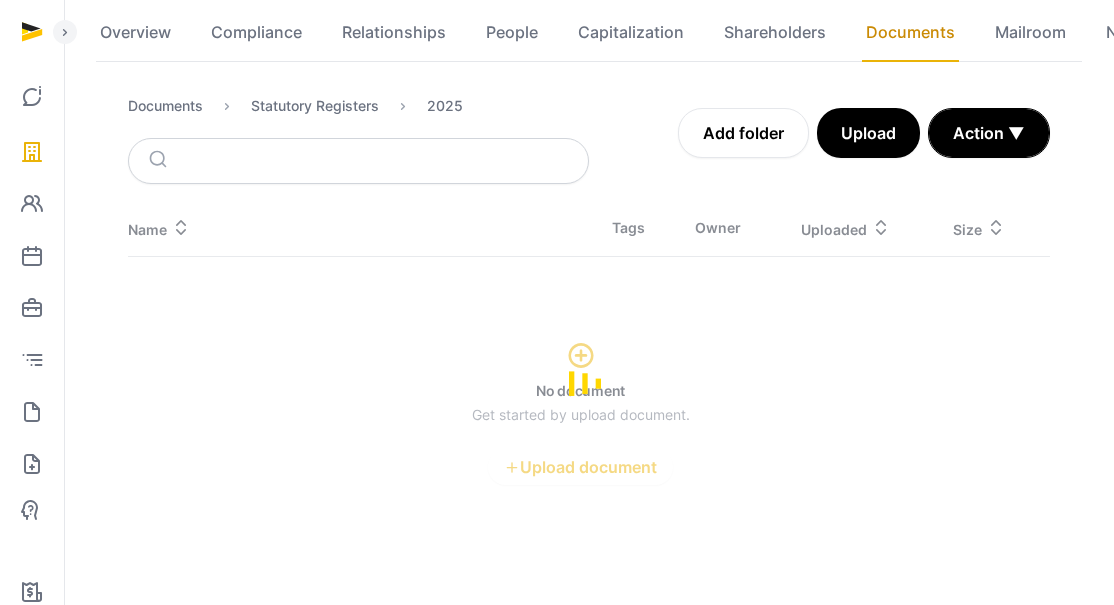 scroll, scrollTop: 84, scrollLeft: 0, axis: vertical 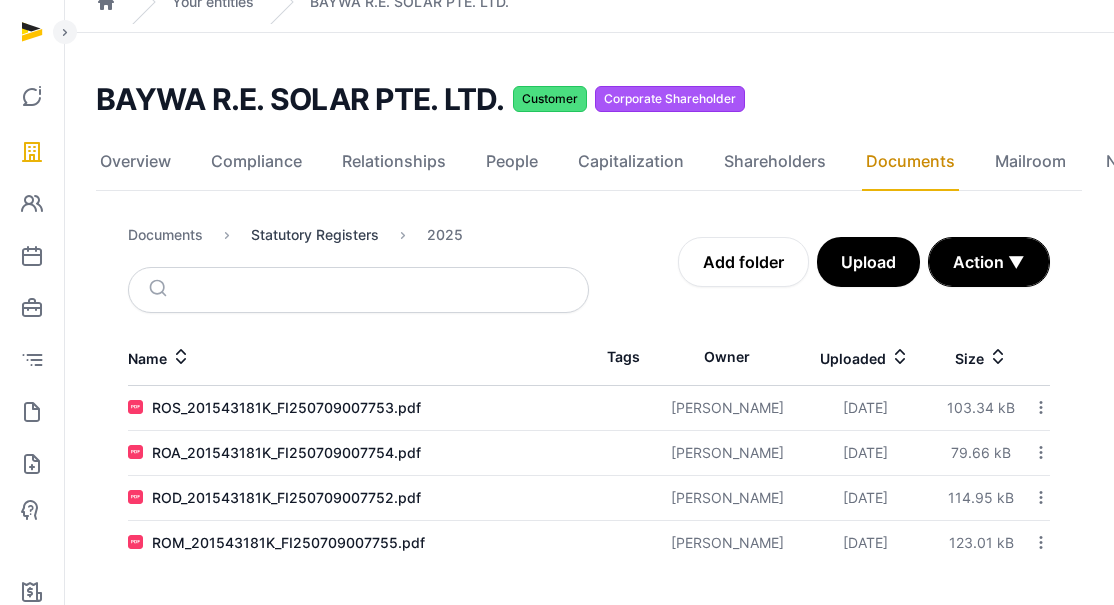 click on "Statutory Registers" at bounding box center (315, 235) 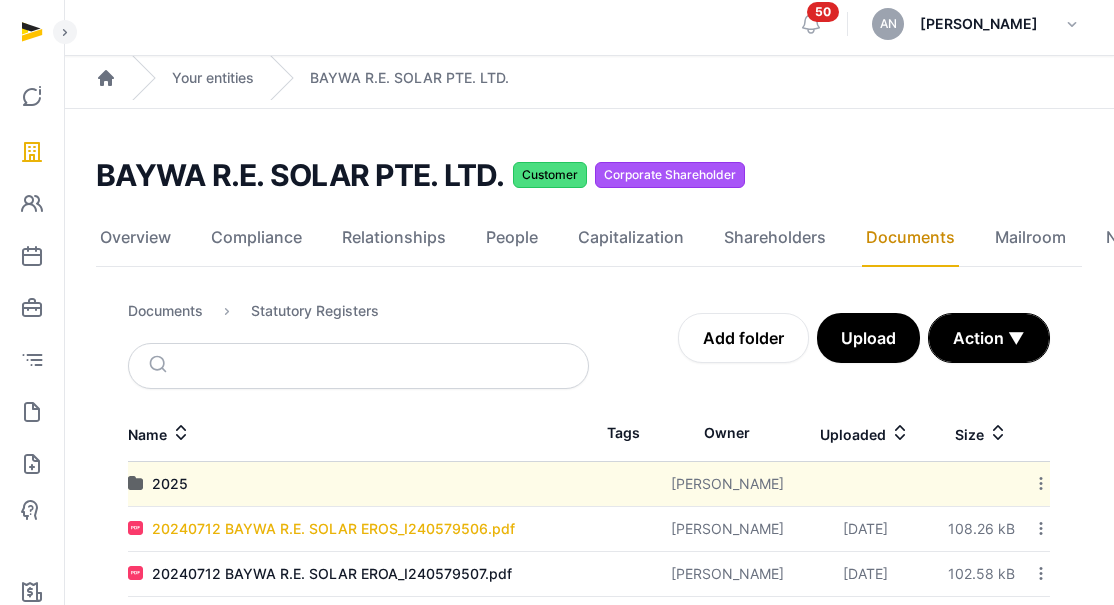 scroll, scrollTop: 0, scrollLeft: 0, axis: both 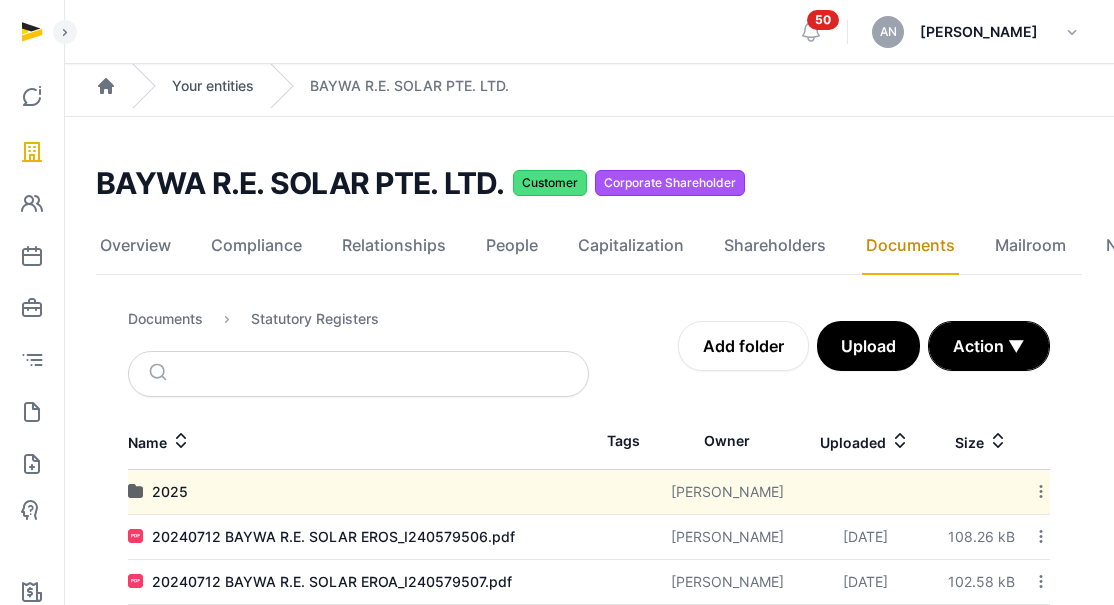 click on "Your entities" at bounding box center (213, 86) 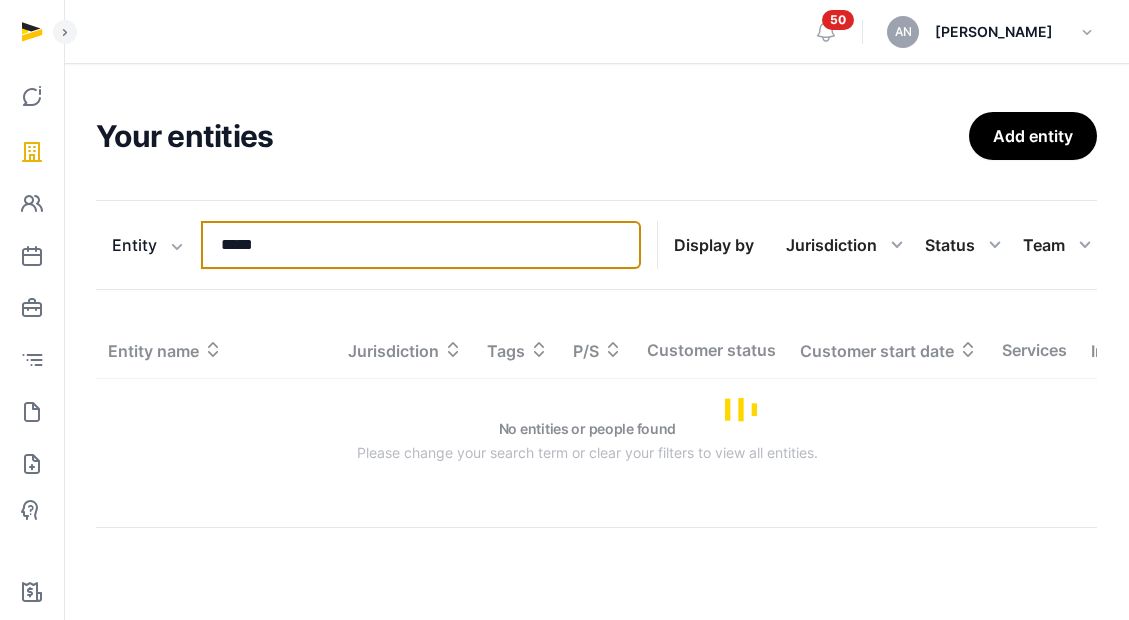 click on "*****" at bounding box center [421, 245] 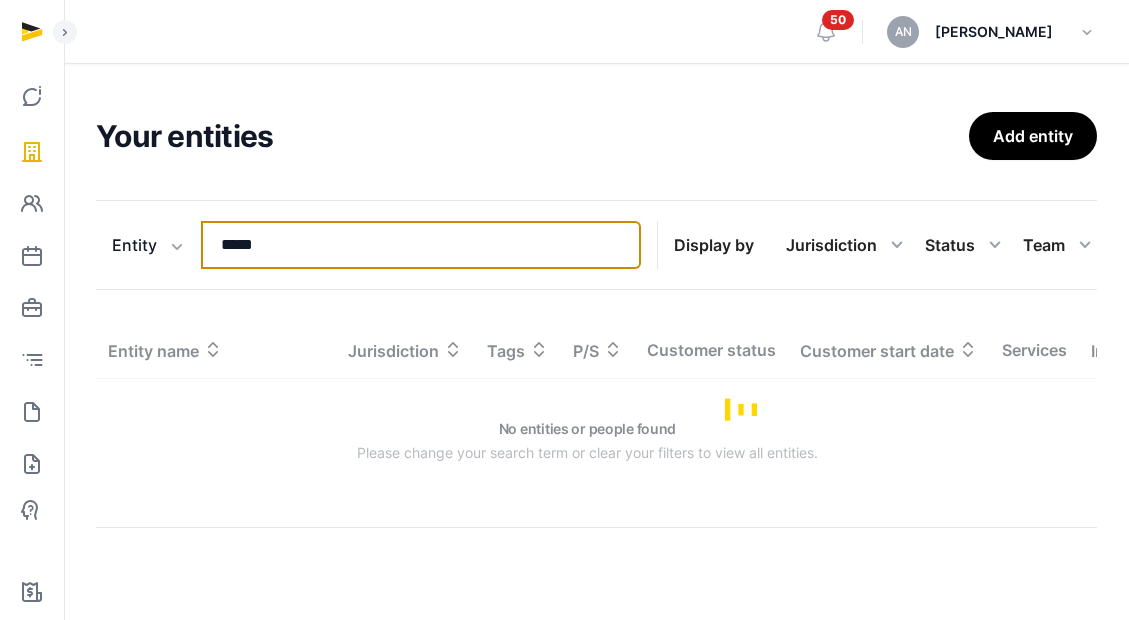 click on "*****" at bounding box center (421, 245) 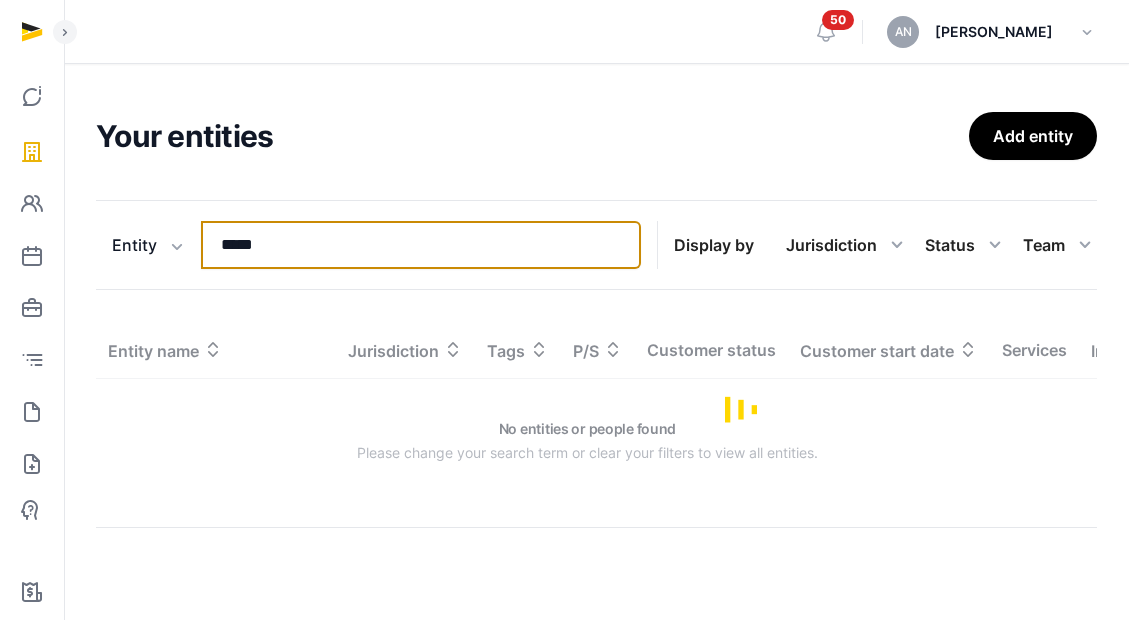 type on "*" 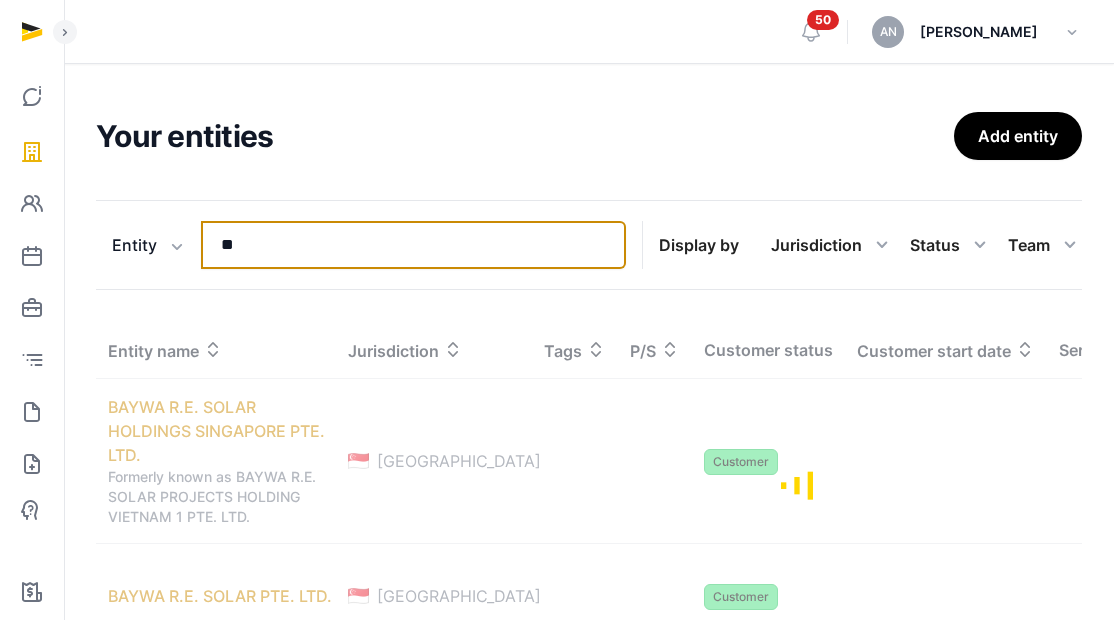 type on "*" 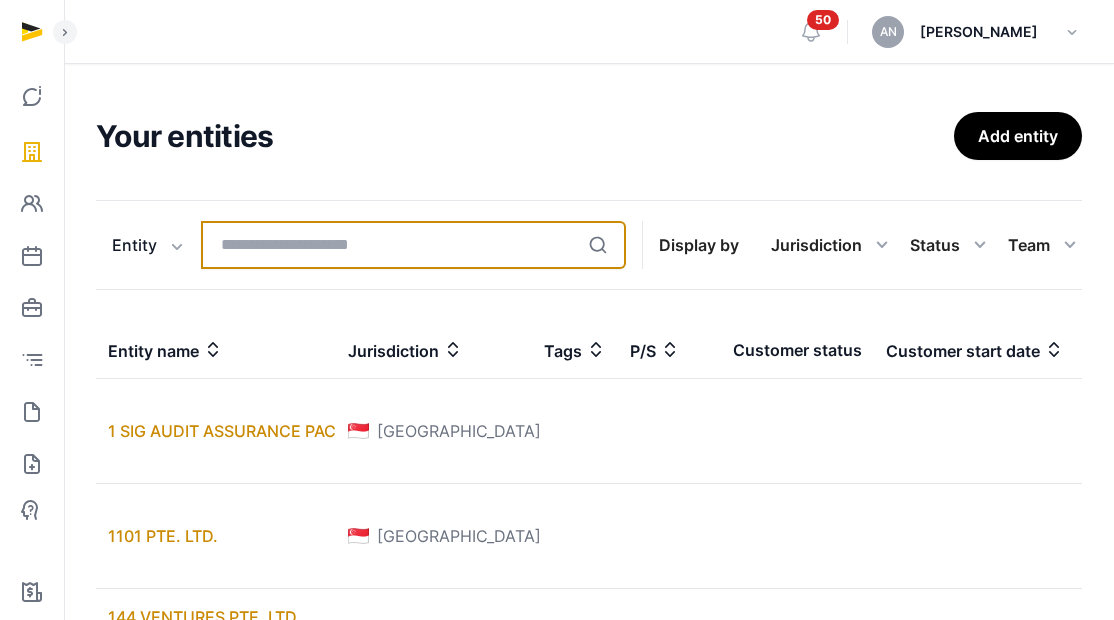 type on "*" 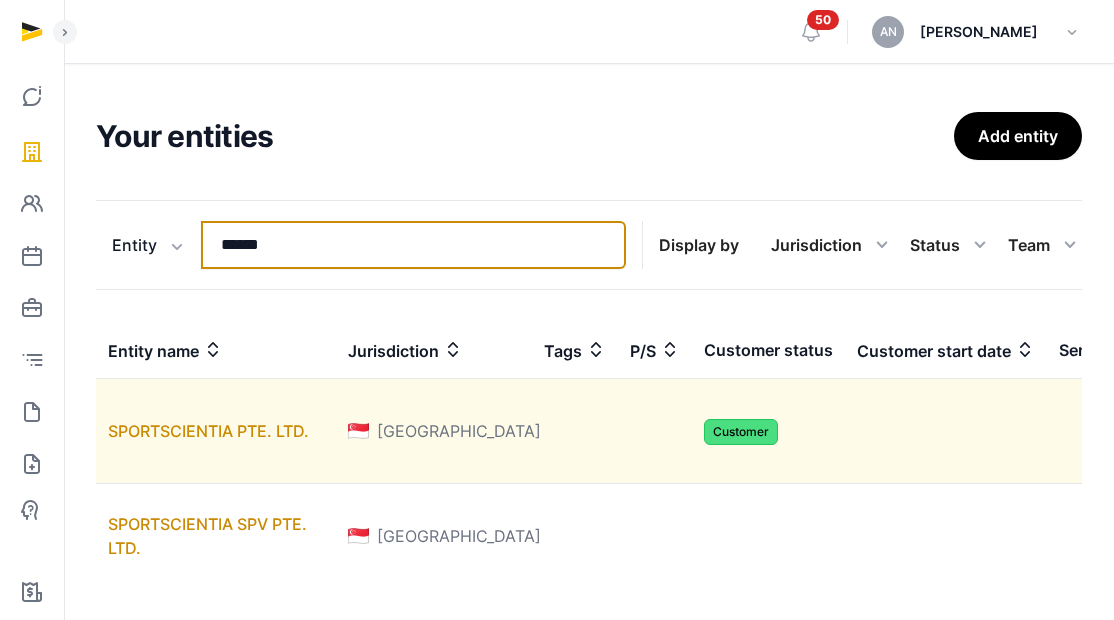 type on "******" 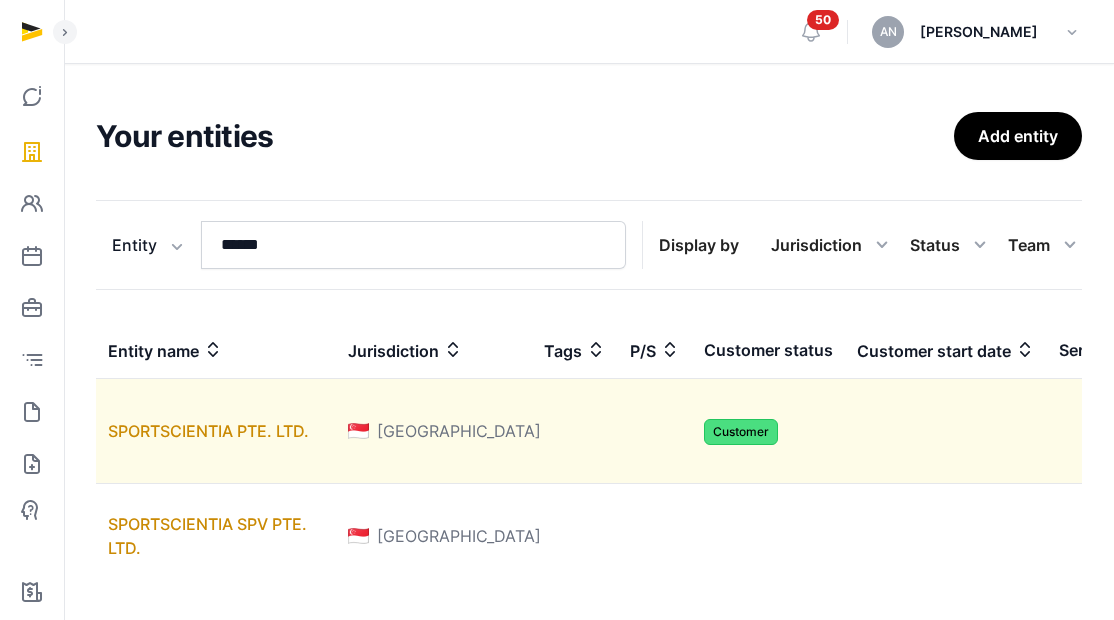 click on "SPORTSCIENTIA PTE. LTD." at bounding box center [216, 431] 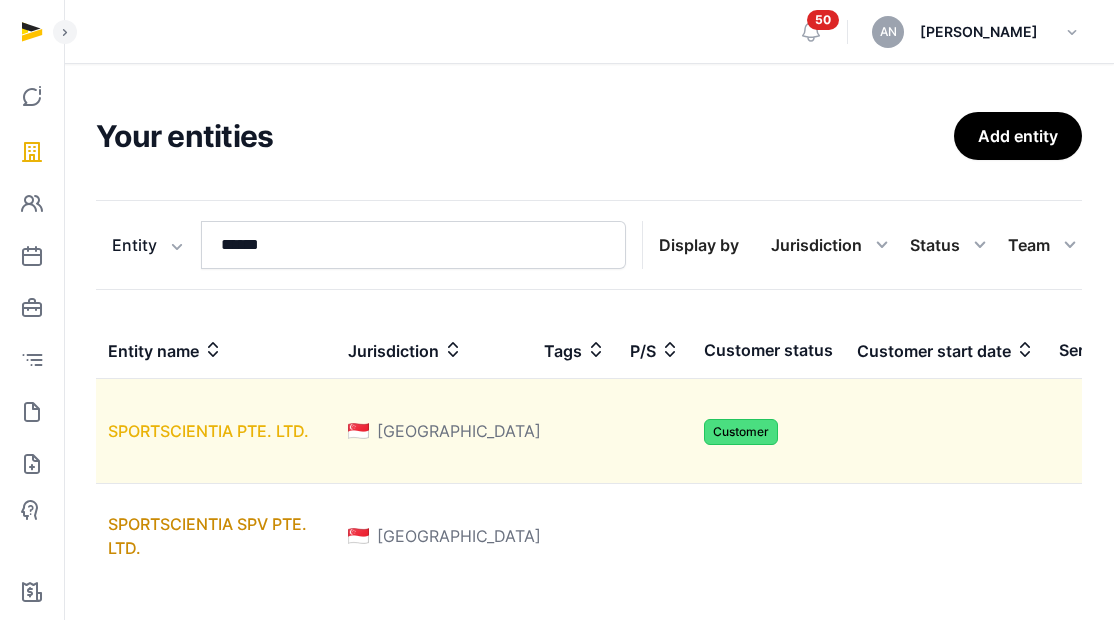 click on "SPORTSCIENTIA PTE. LTD." at bounding box center [208, 431] 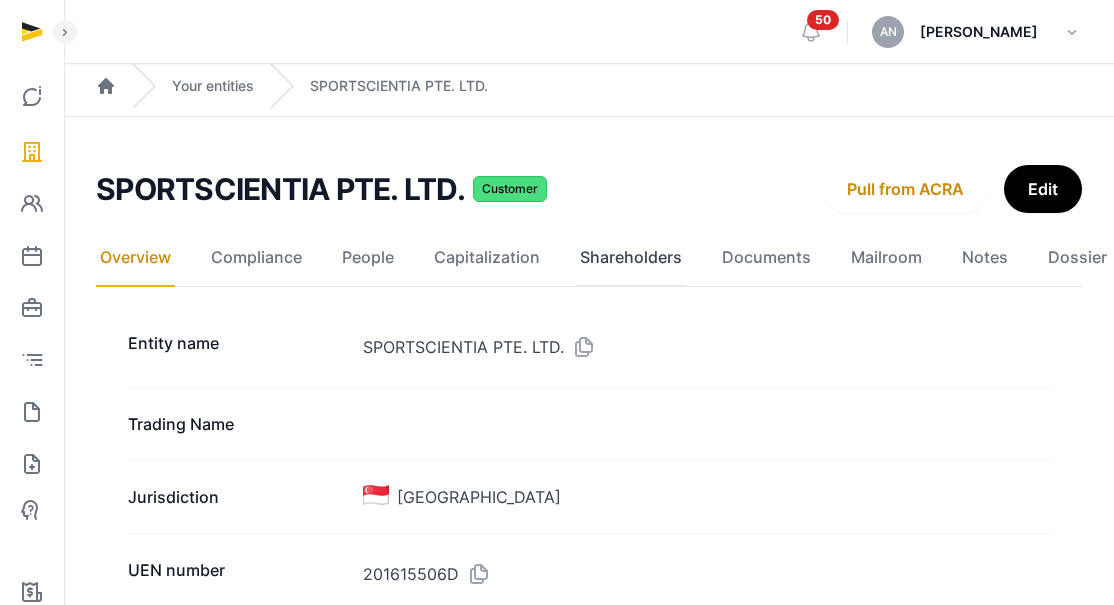 click on "Shareholders" 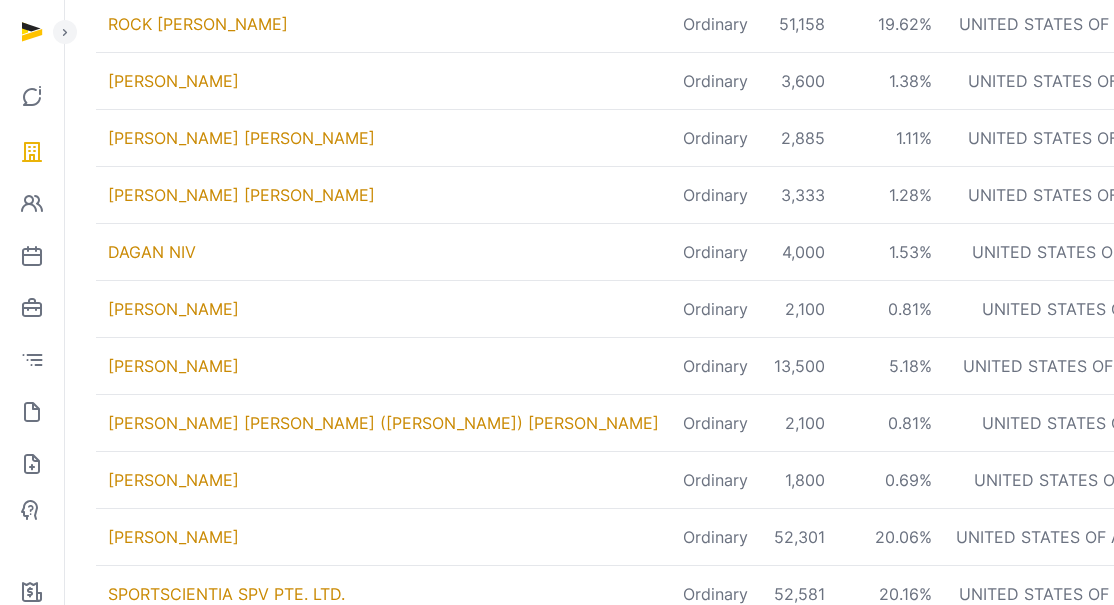 scroll, scrollTop: 1010, scrollLeft: 0, axis: vertical 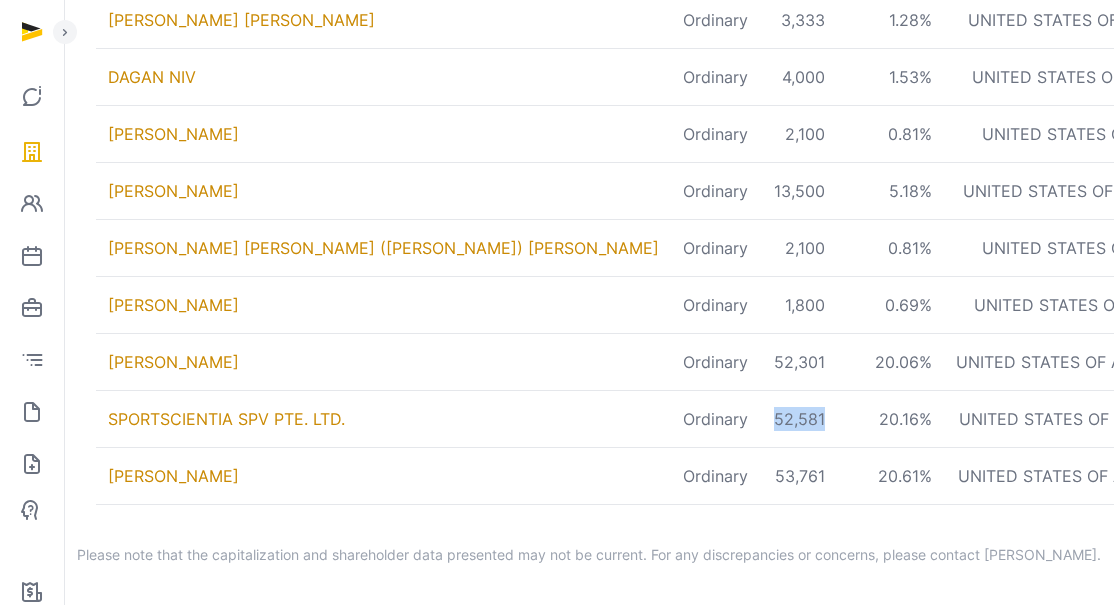 drag, startPoint x: 585, startPoint y: 403, endPoint x: 641, endPoint y: 402, distance: 56.008926 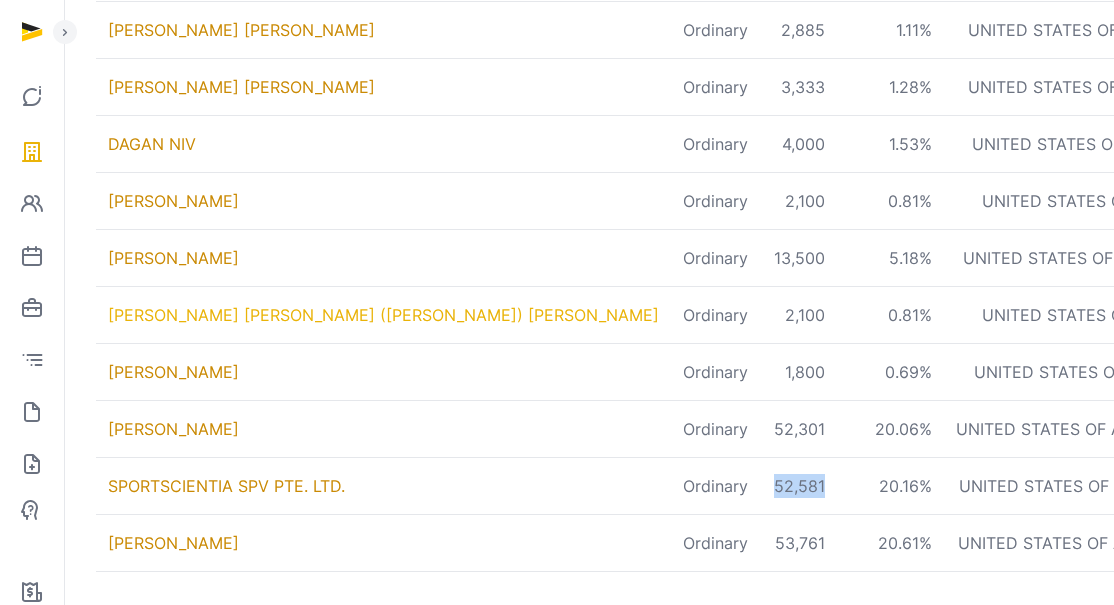 scroll, scrollTop: 905, scrollLeft: 0, axis: vertical 